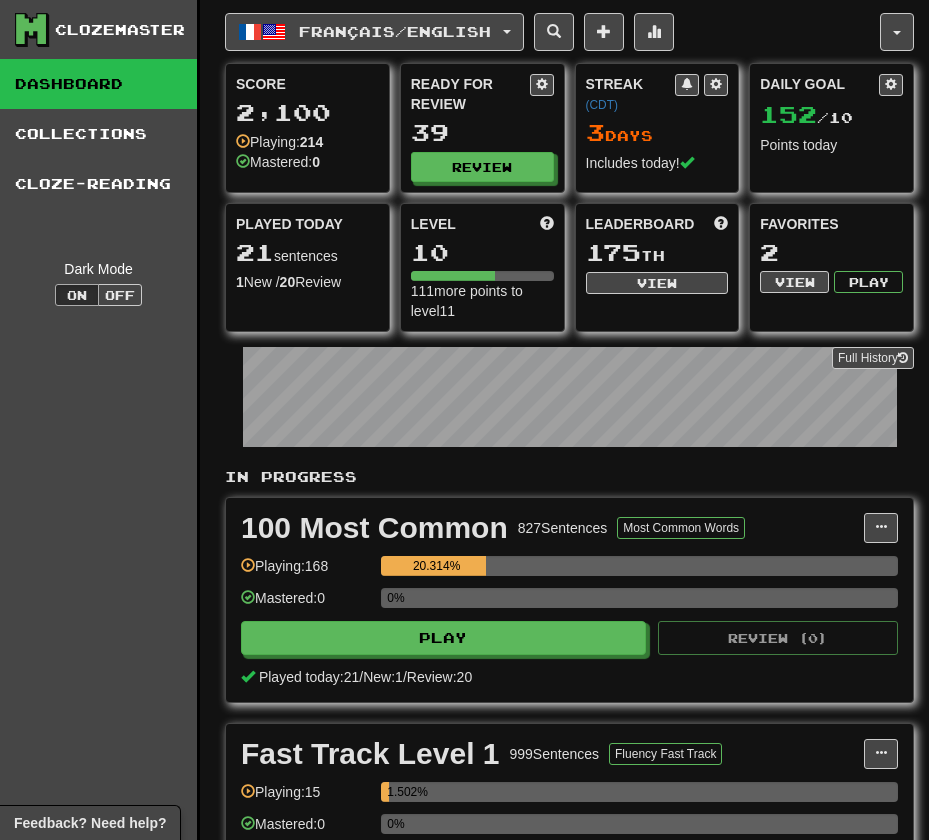 scroll, scrollTop: 0, scrollLeft: 0, axis: both 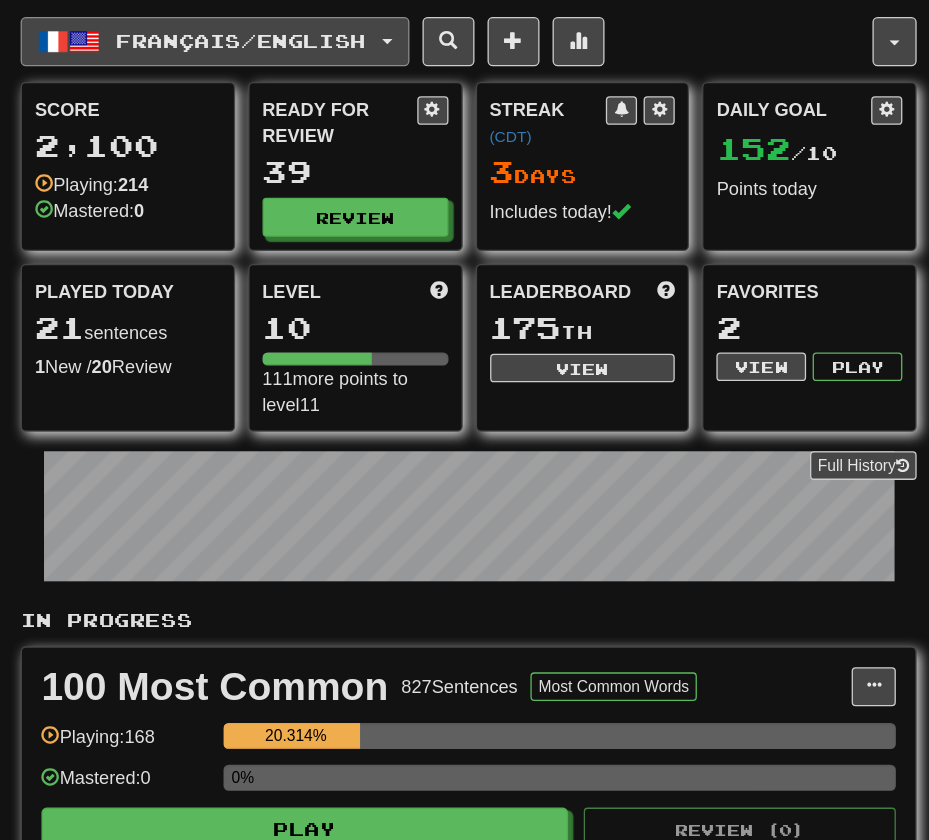 click on "Français  /  English" at bounding box center [395, 31] 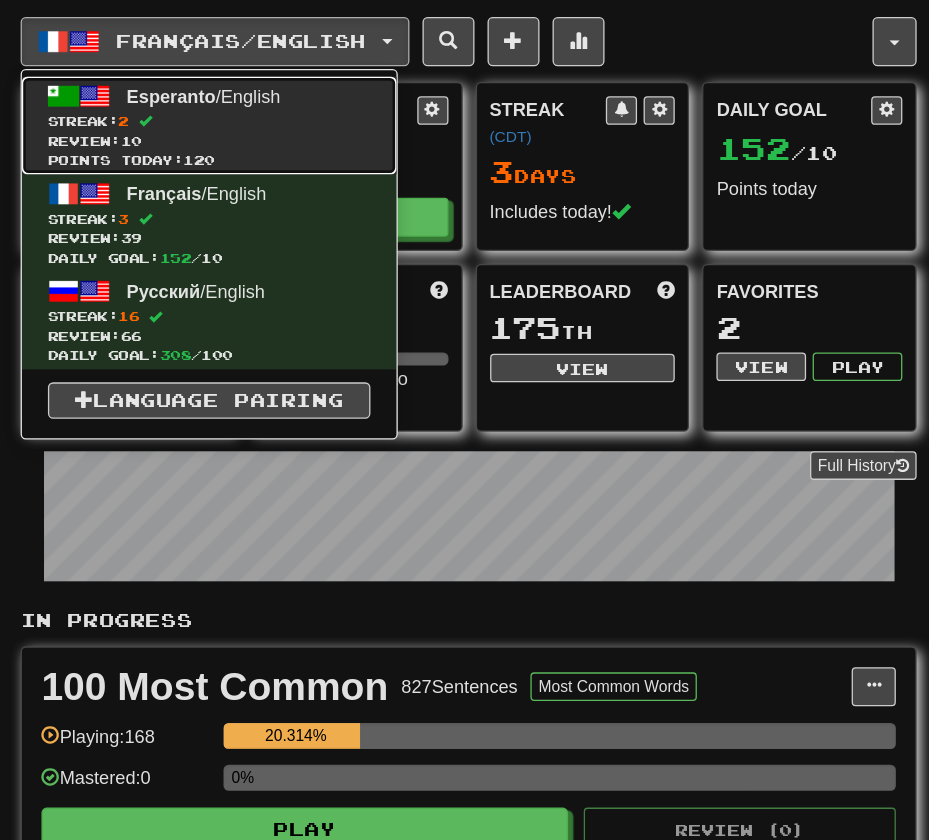 click on "Streak:  2" at bounding box center [370, 93] 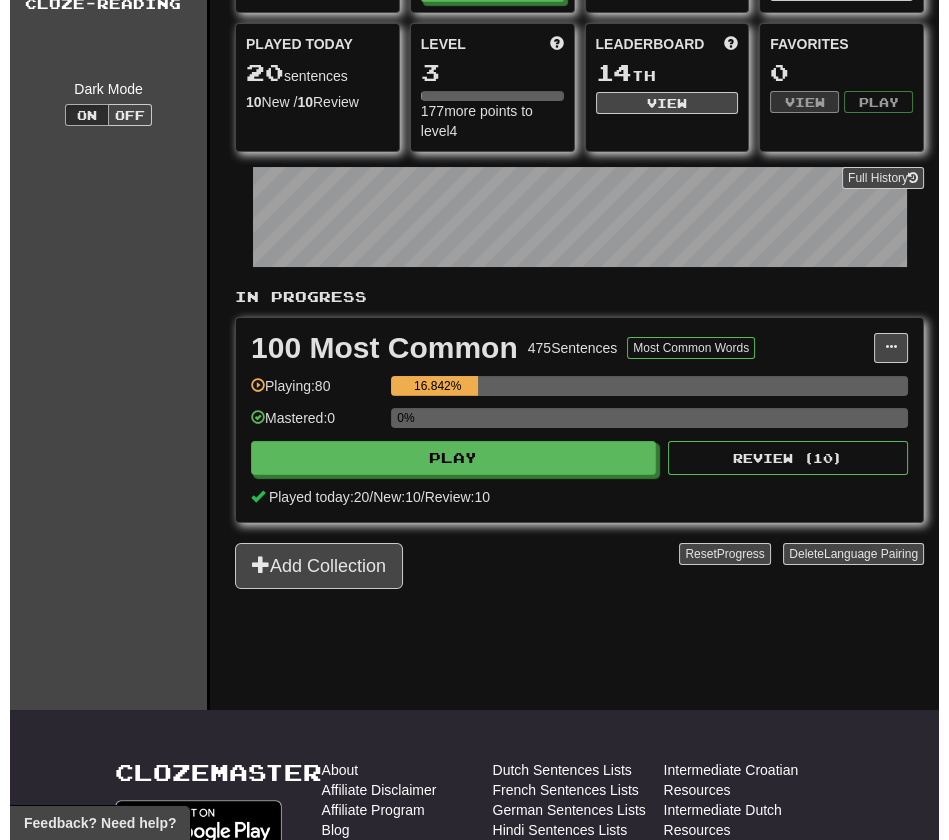 scroll, scrollTop: 183, scrollLeft: 0, axis: vertical 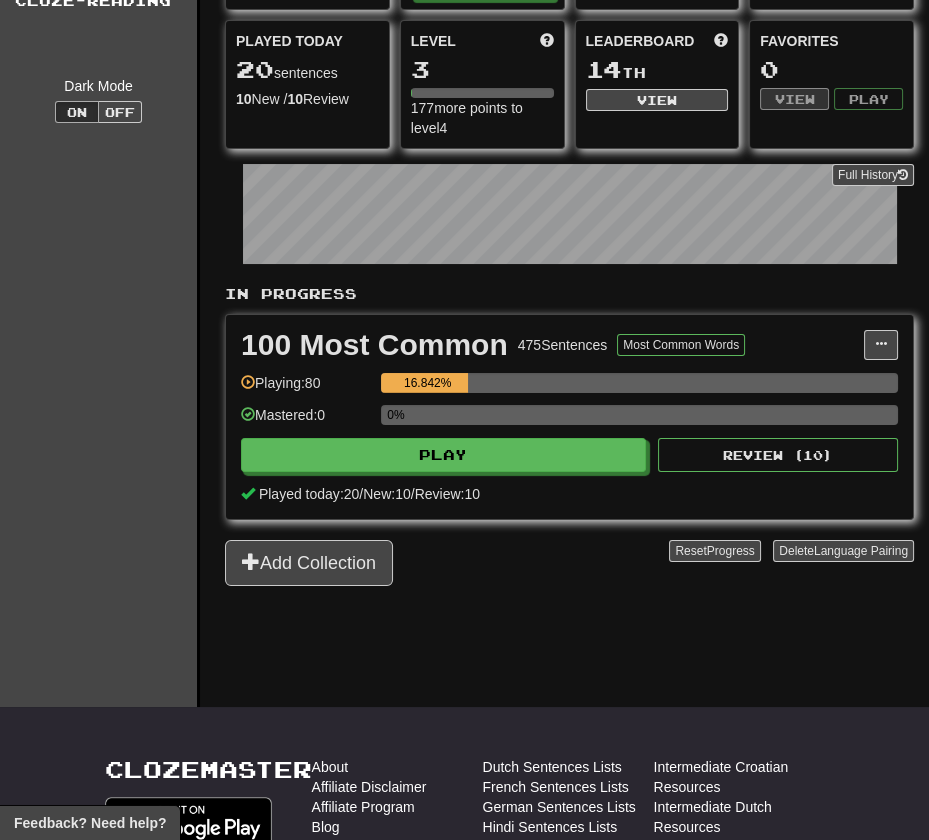 click on "Reset  Progress Delete  Language Pairing" at bounding box center [791, 563] 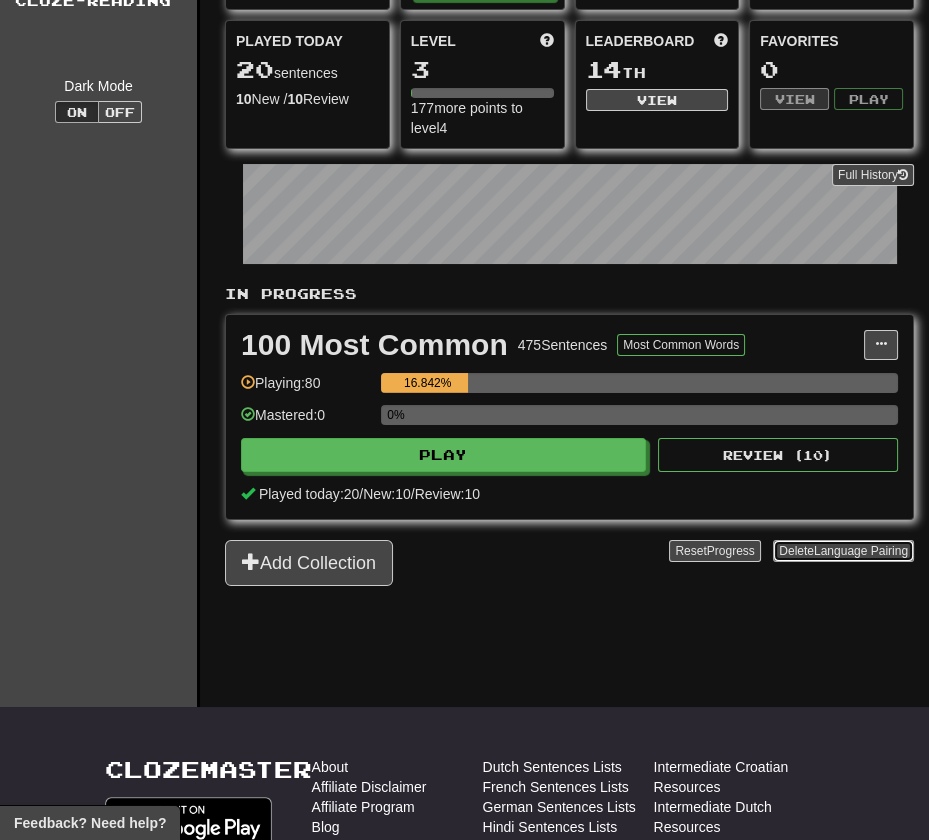 click on "Delete  Language Pairing" at bounding box center (843, 551) 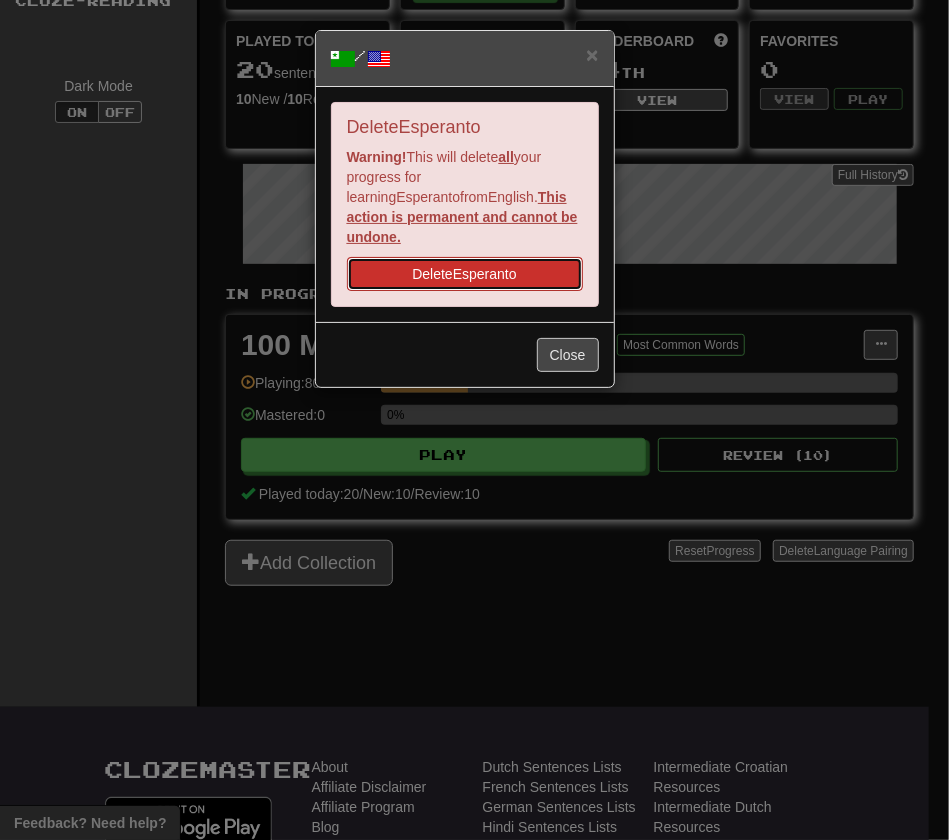 click on "Delete  Esperanto" at bounding box center [465, 274] 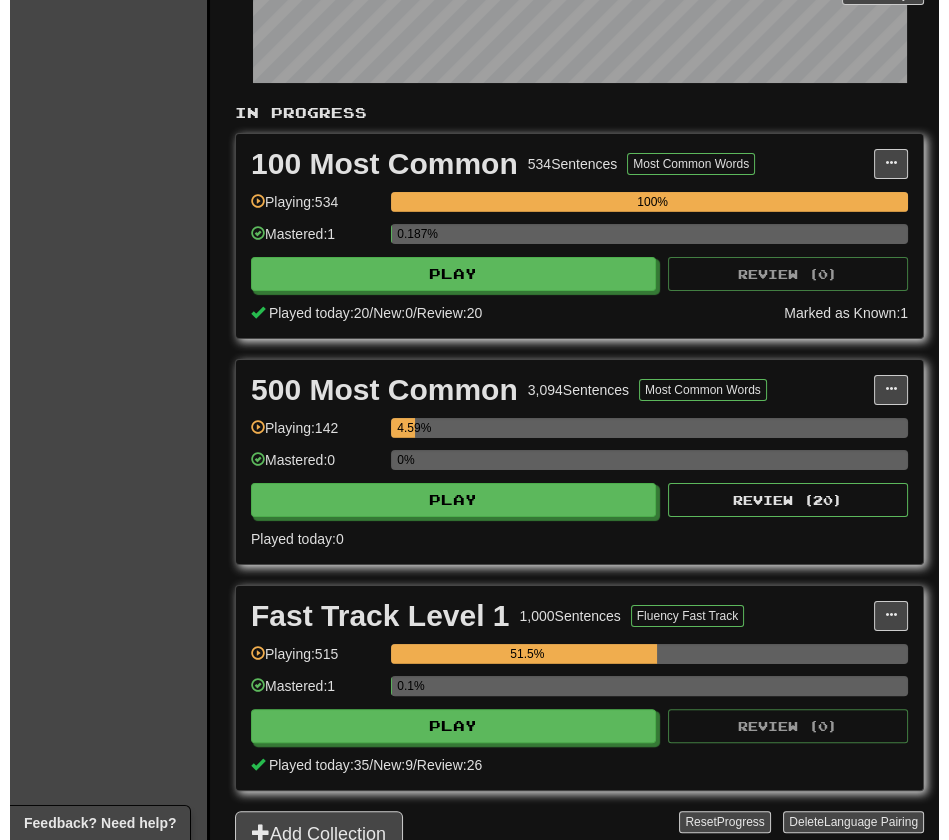 scroll, scrollTop: 368, scrollLeft: 0, axis: vertical 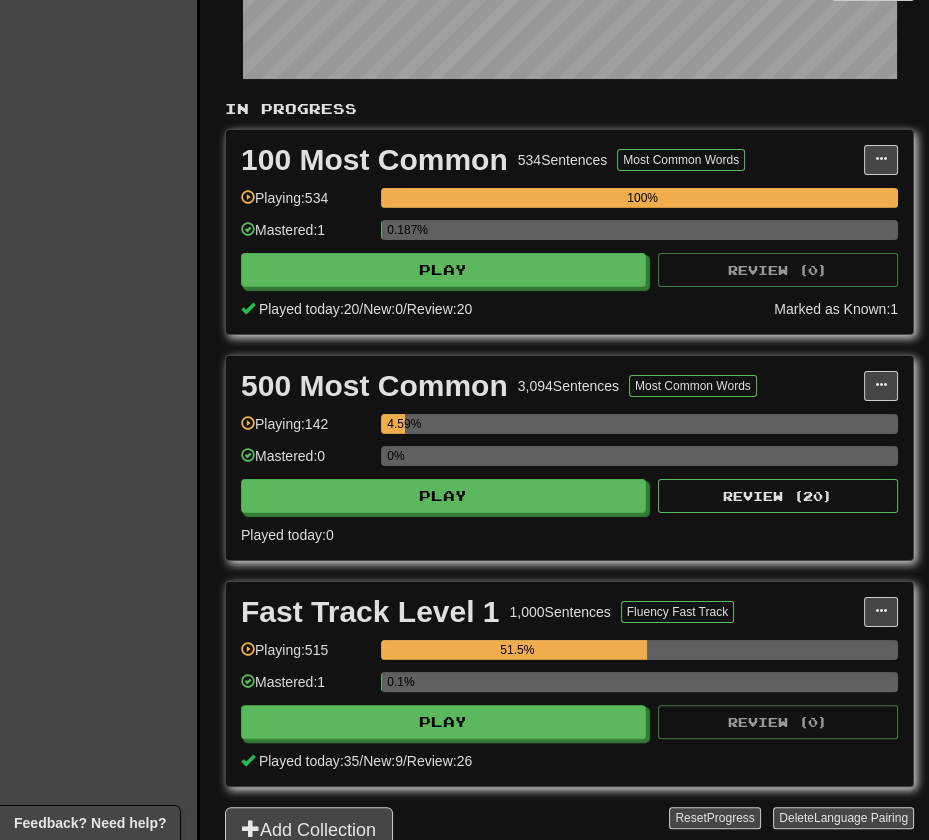click on "0.1%" at bounding box center [639, 688] 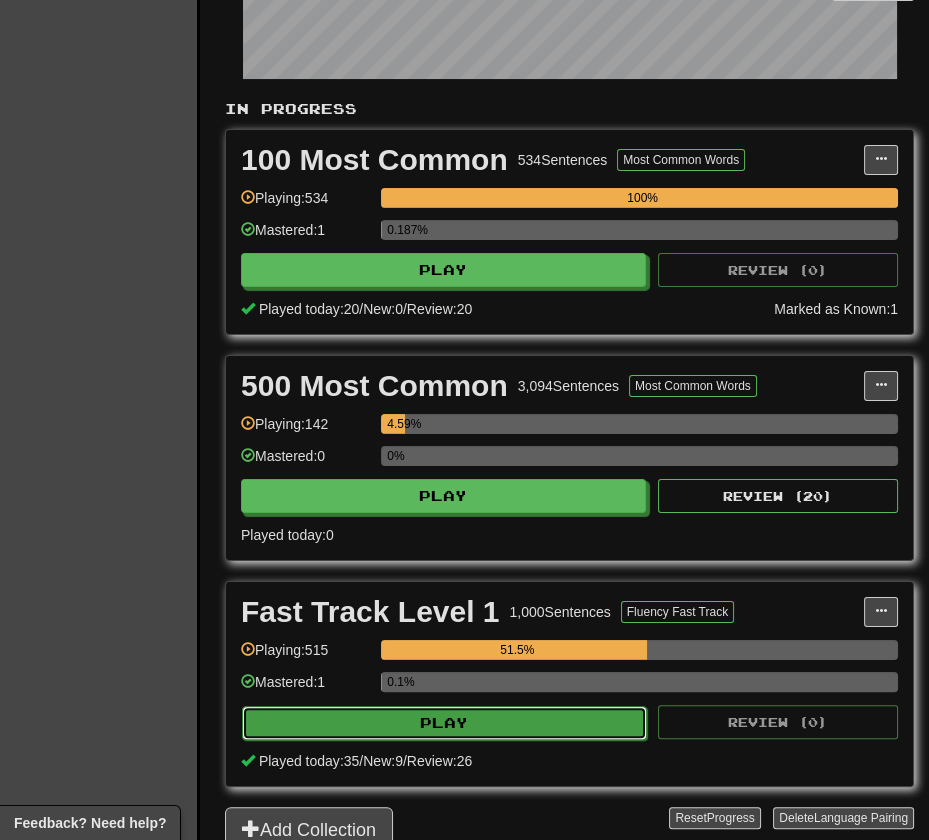 click on "Play" at bounding box center [444, 723] 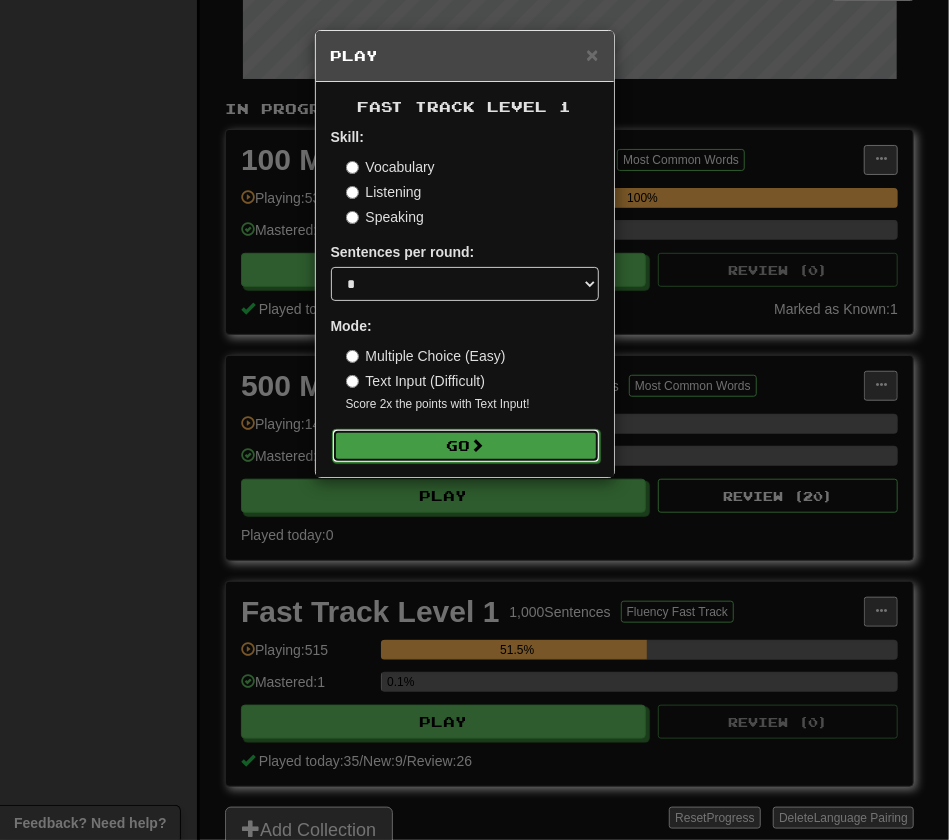 click on "Go" at bounding box center (466, 446) 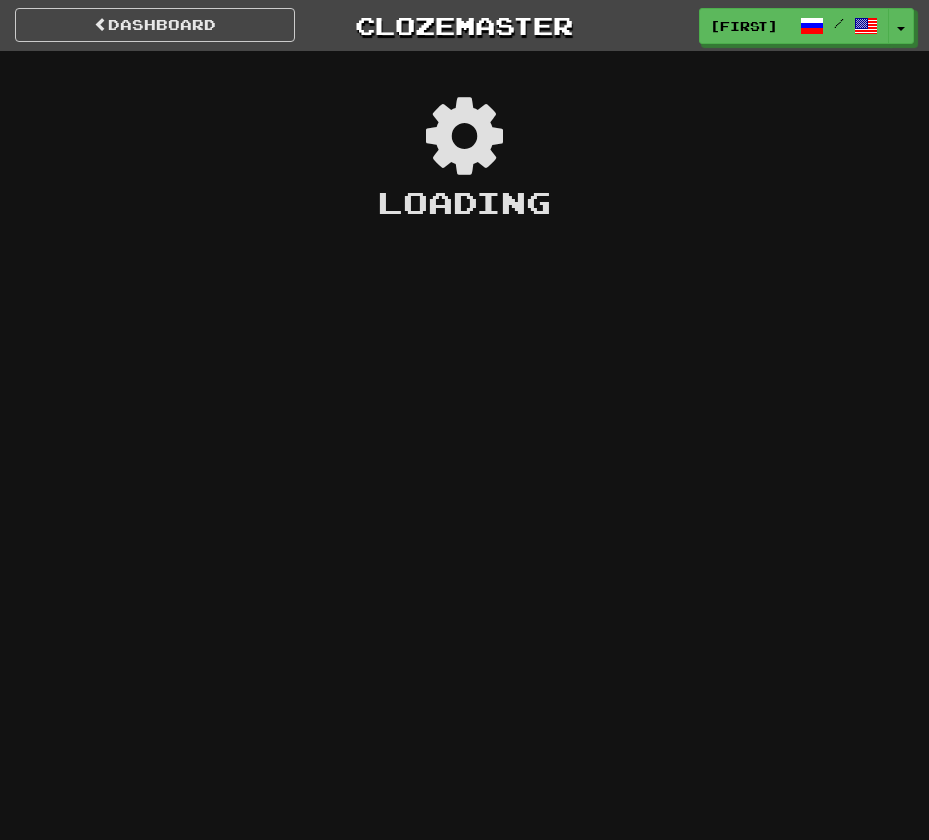 scroll, scrollTop: 0, scrollLeft: 0, axis: both 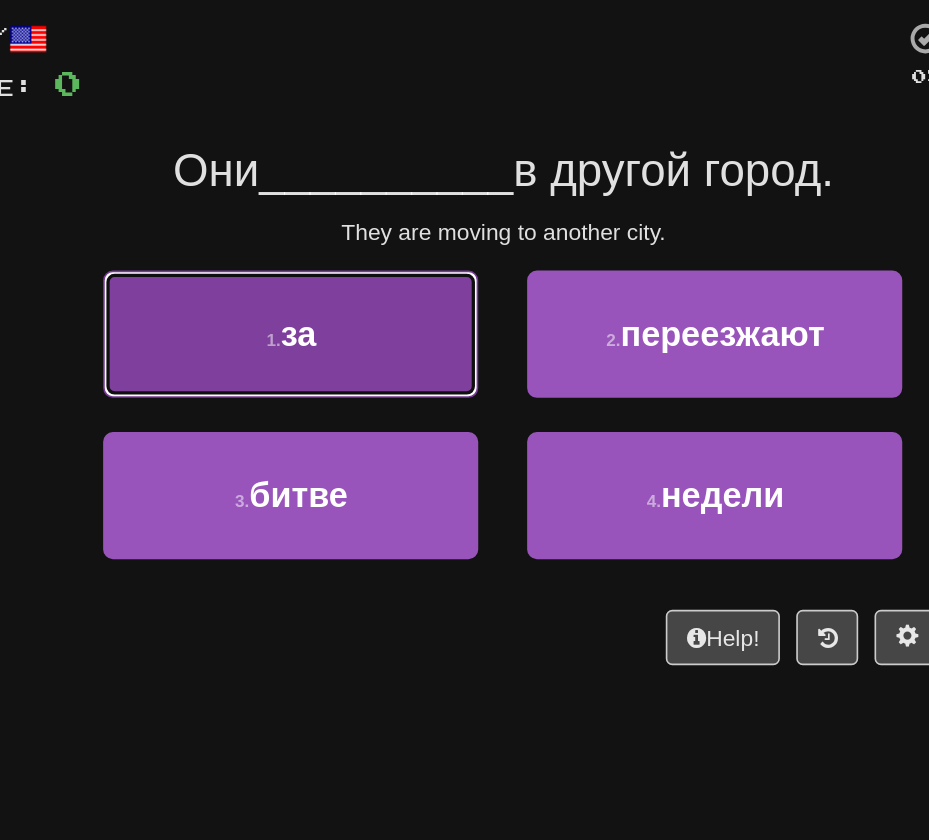 click on "1 .  за" at bounding box center [334, 311] 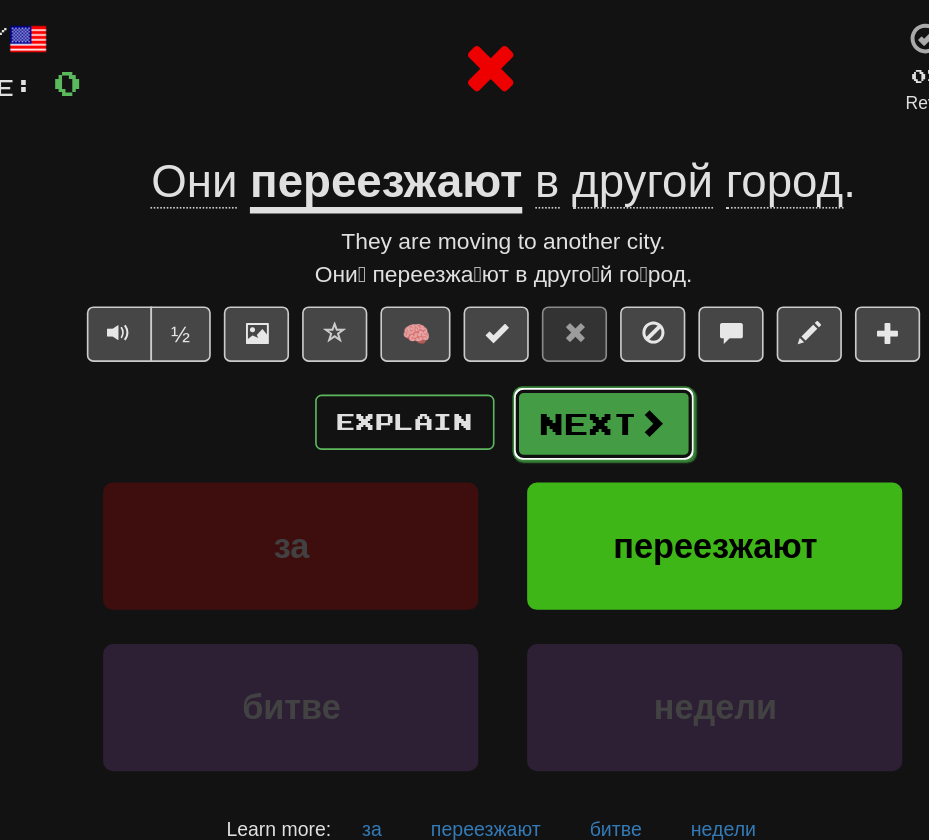 click on "Next" at bounding box center (526, 366) 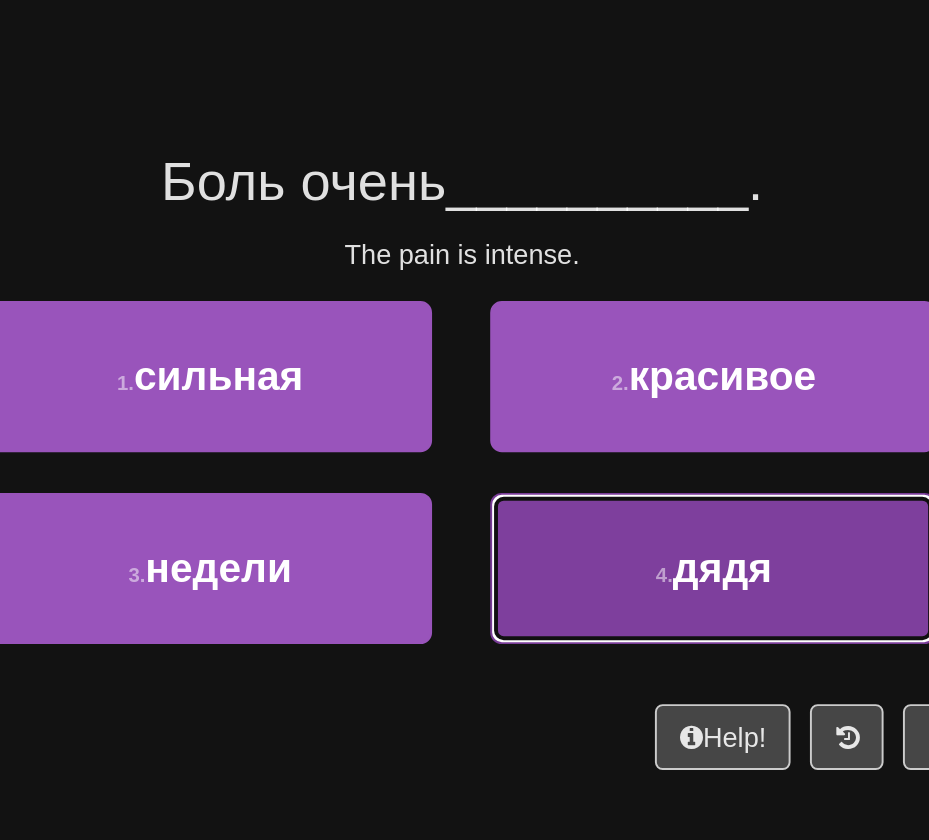 click on "4 .  дядя" at bounding box center [594, 410] 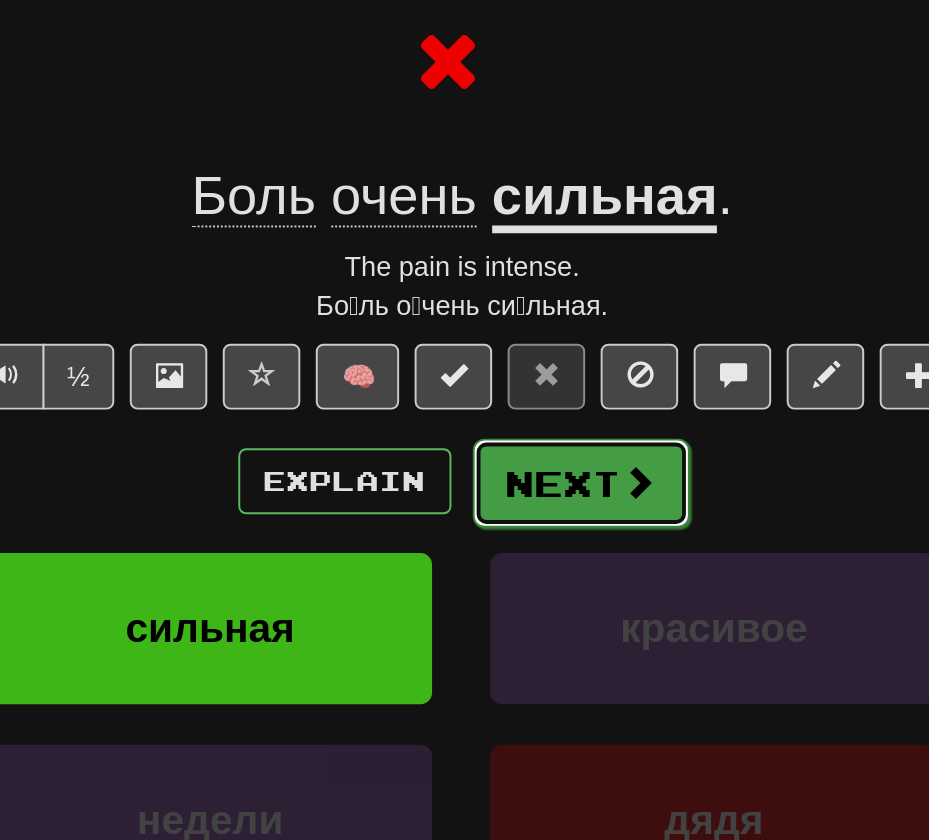 click at bounding box center [556, 365] 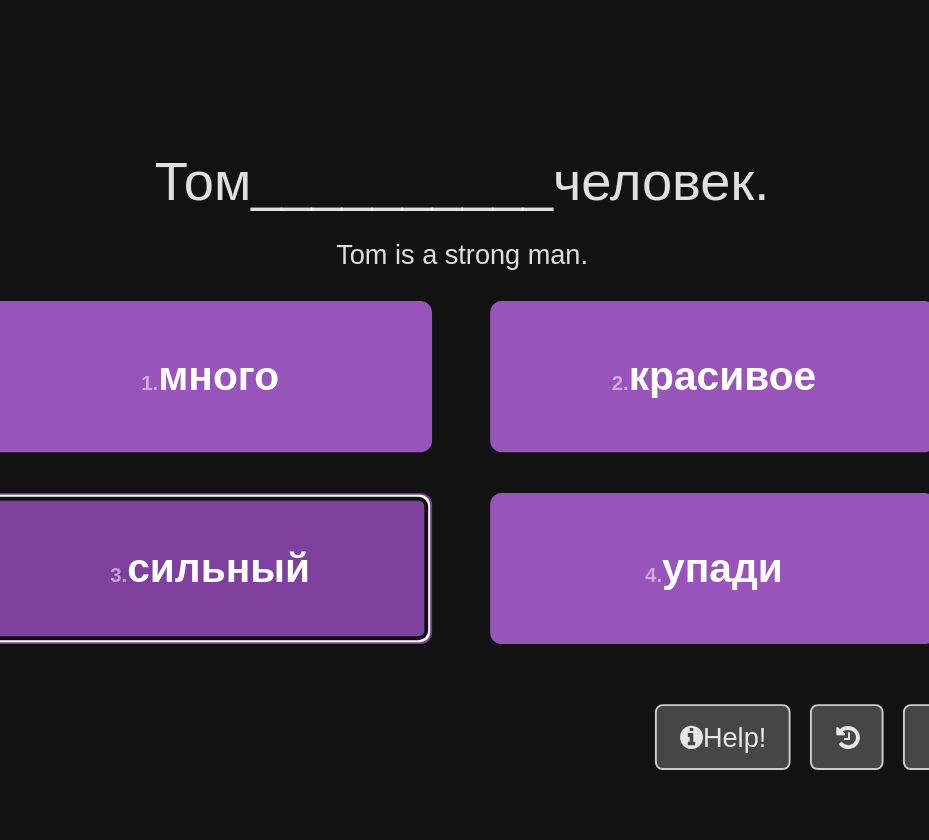 click on "3 .  сильный" at bounding box center [334, 410] 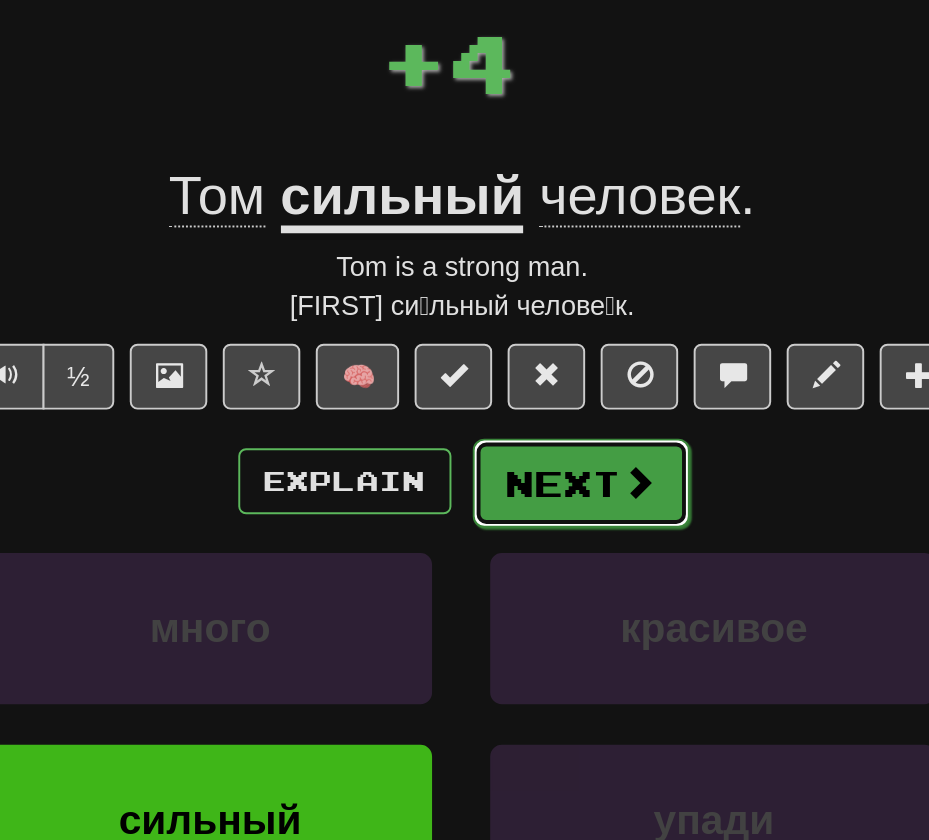 click on "Next" at bounding box center [526, 366] 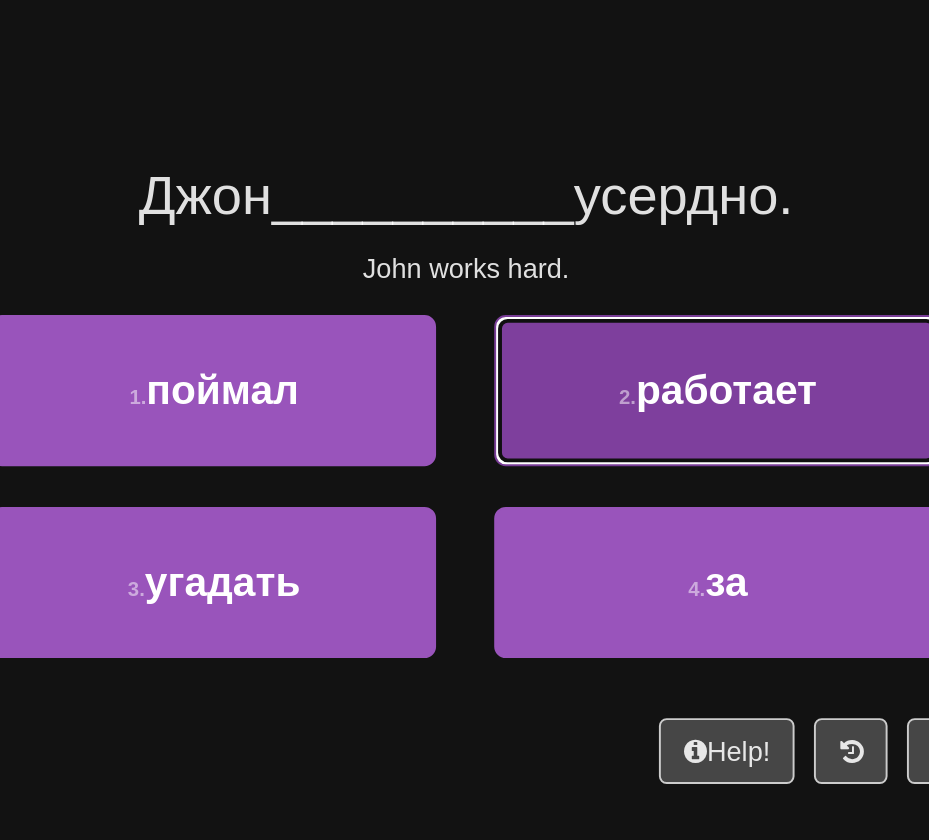 click on "2 .  работает" at bounding box center [594, 311] 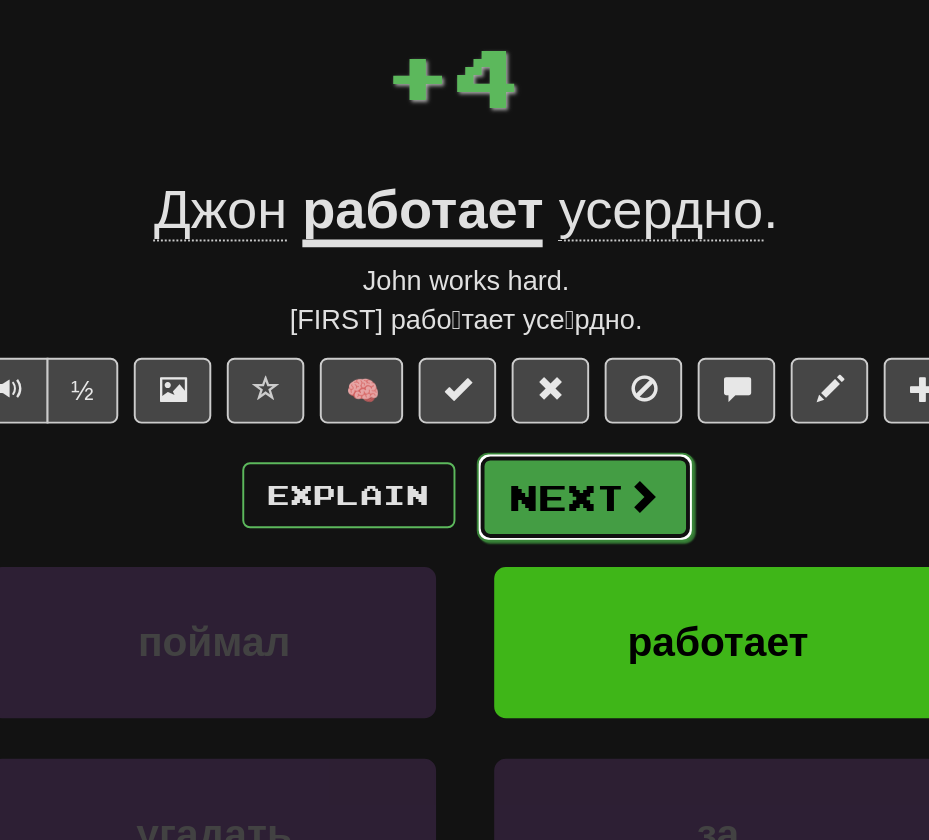 click on "Next" at bounding box center [526, 366] 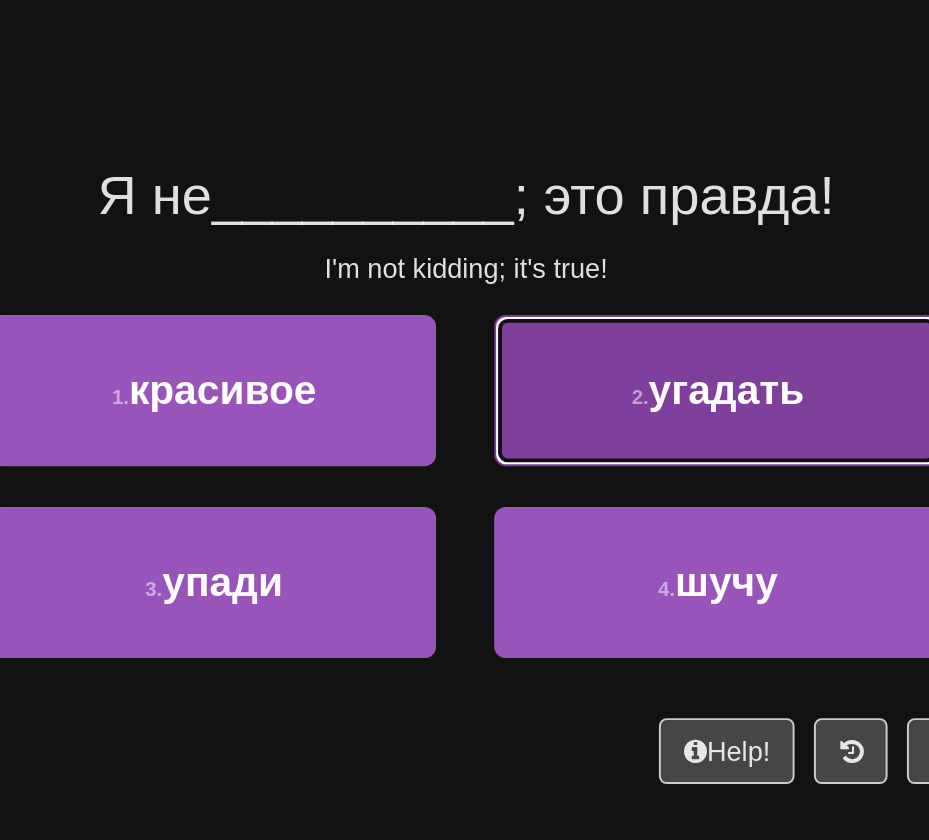 click on "2 .  угадать" at bounding box center [594, 311] 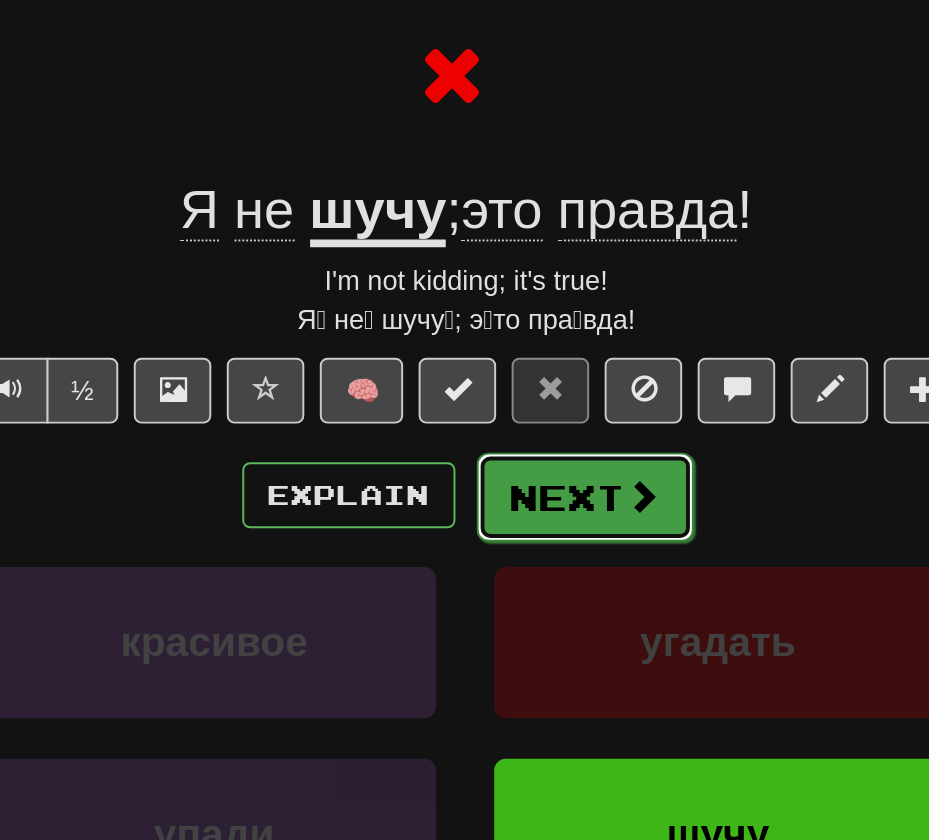 click on "Next" at bounding box center [526, 366] 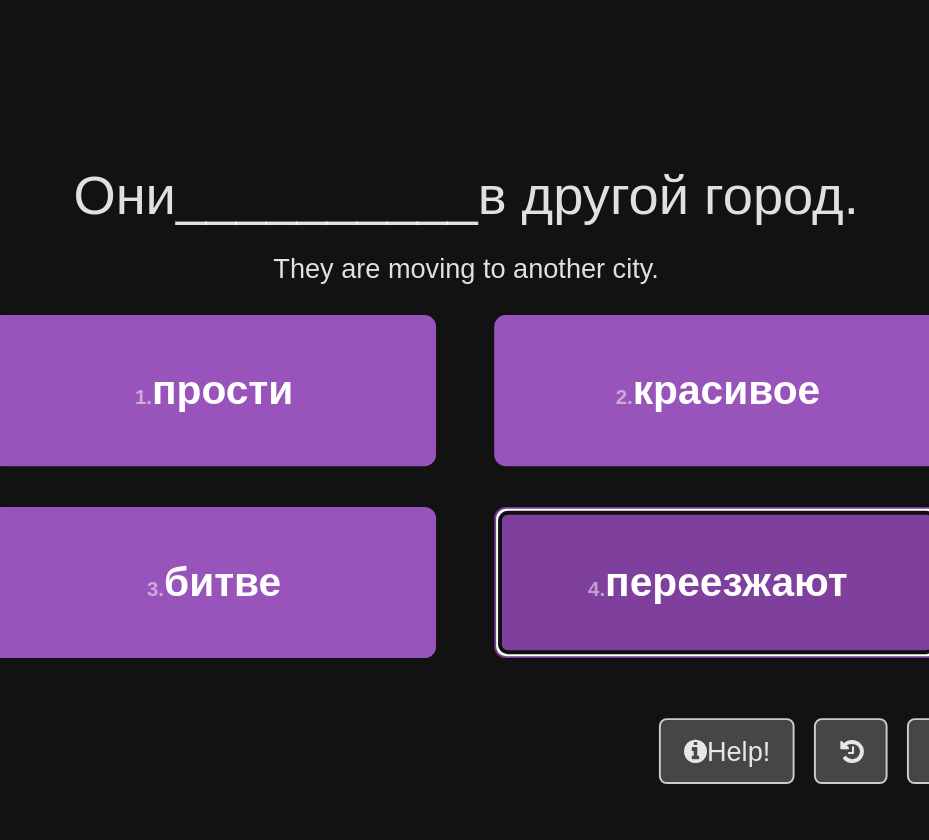 click on "4 .  переезжают" at bounding box center (594, 410) 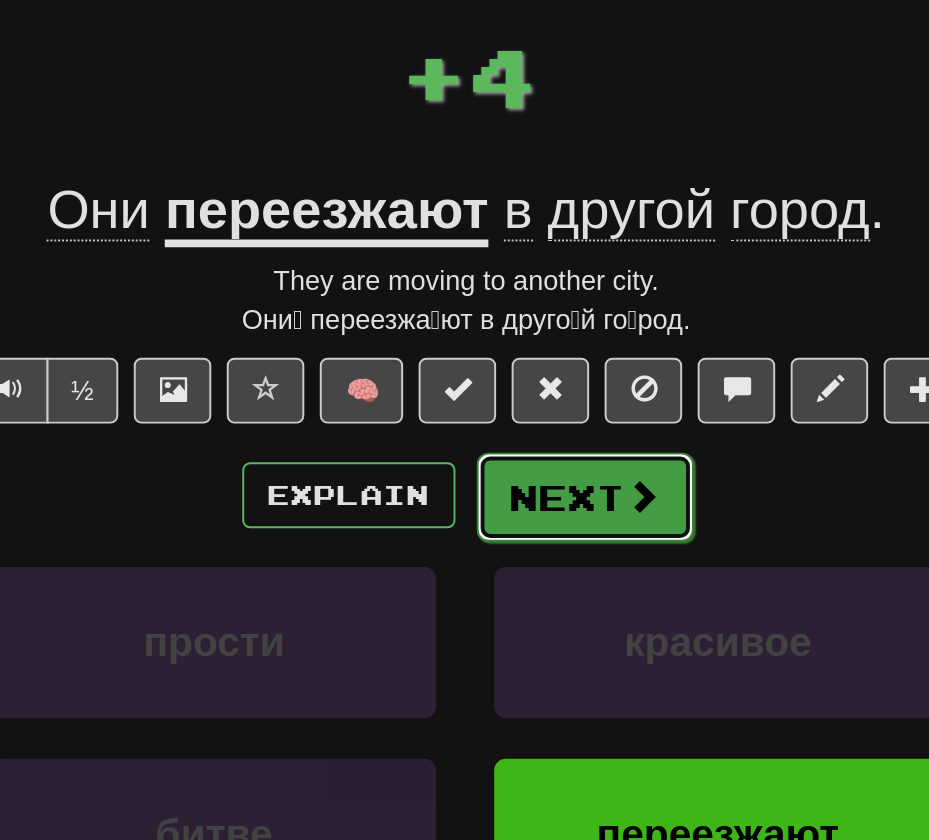 click on "Next" at bounding box center [526, 366] 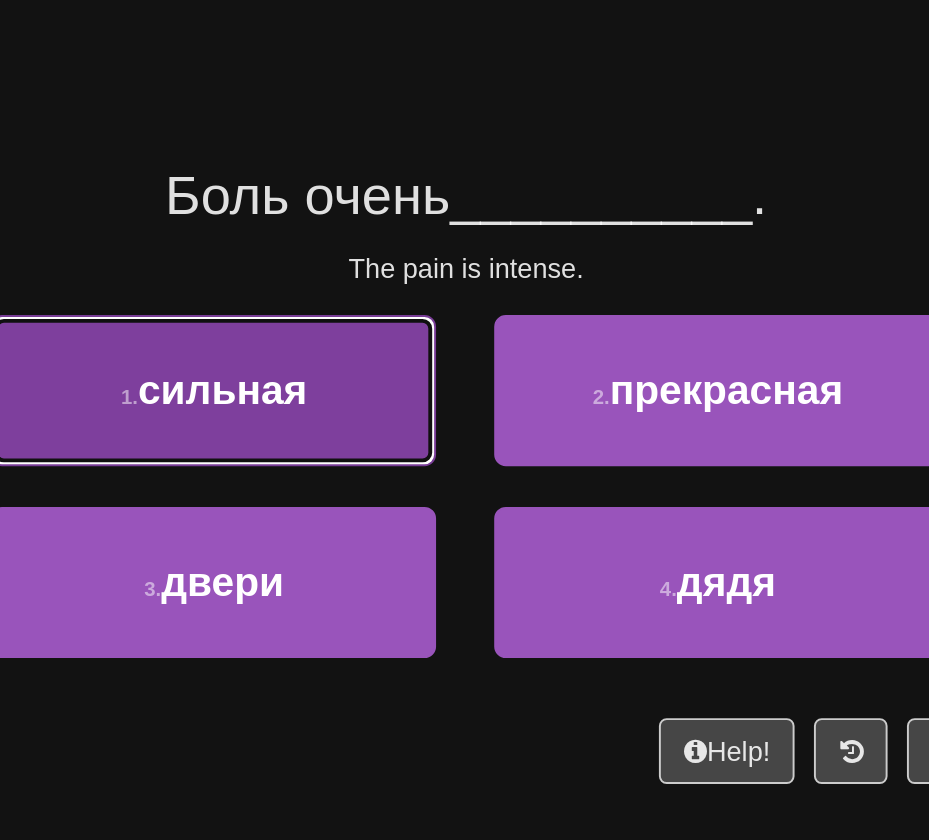 click on "сильная" at bounding box center [338, 310] 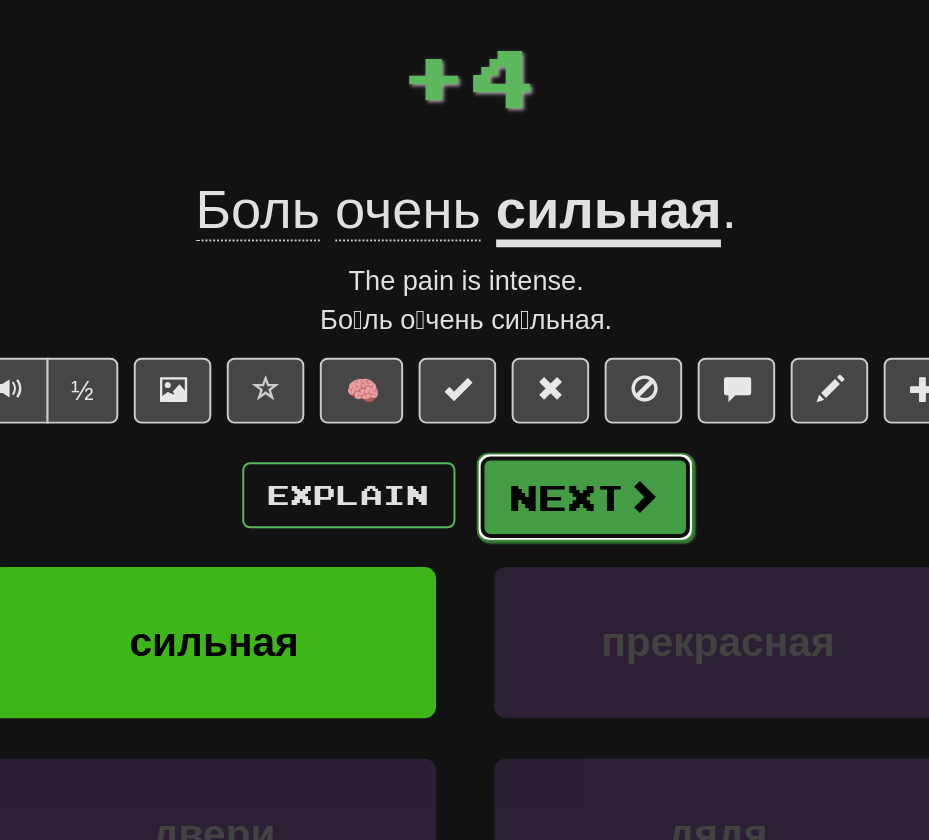 click on "Next" at bounding box center (526, 366) 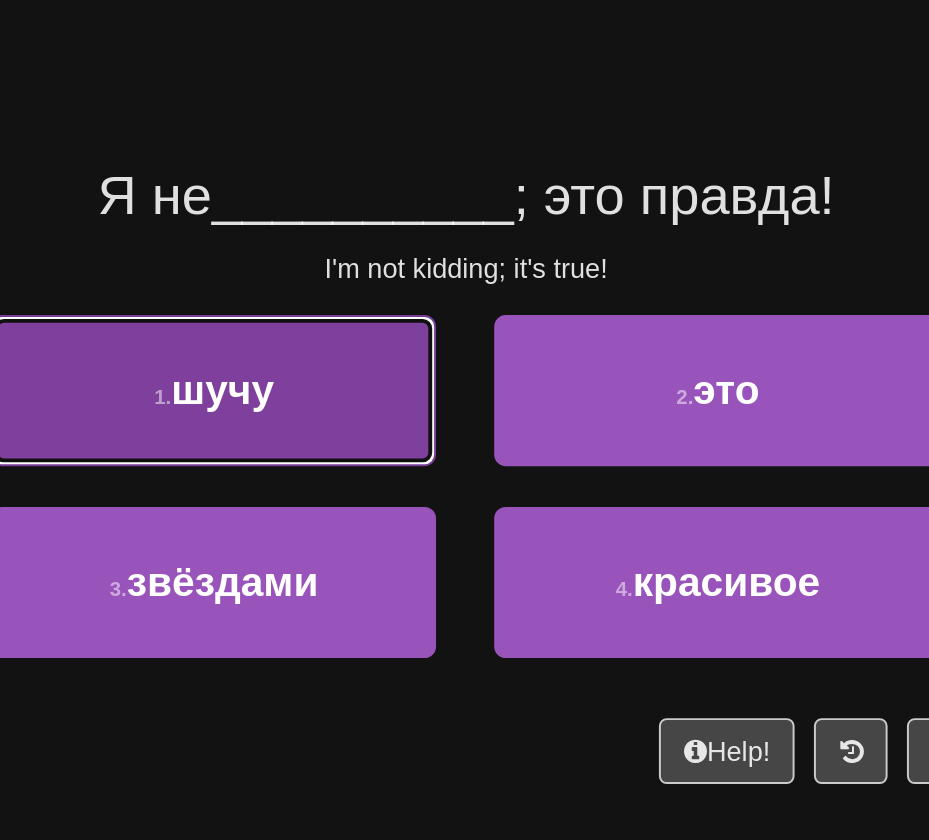 click on "1 .  шучу" at bounding box center (334, 311) 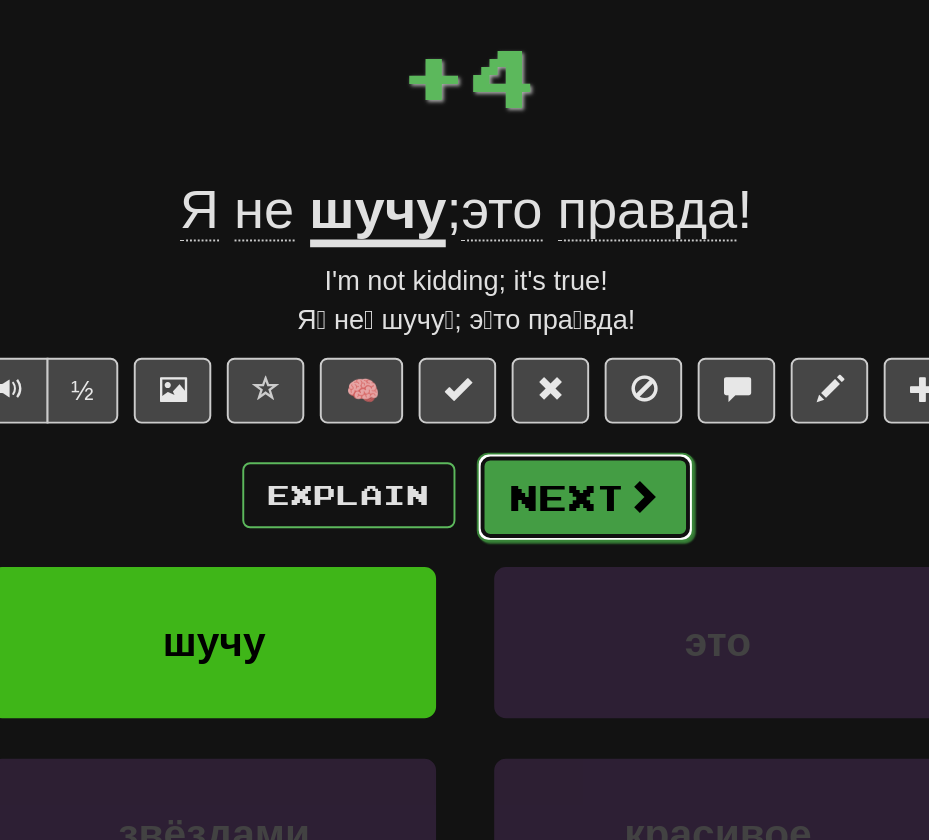 click on "Next" at bounding box center (526, 366) 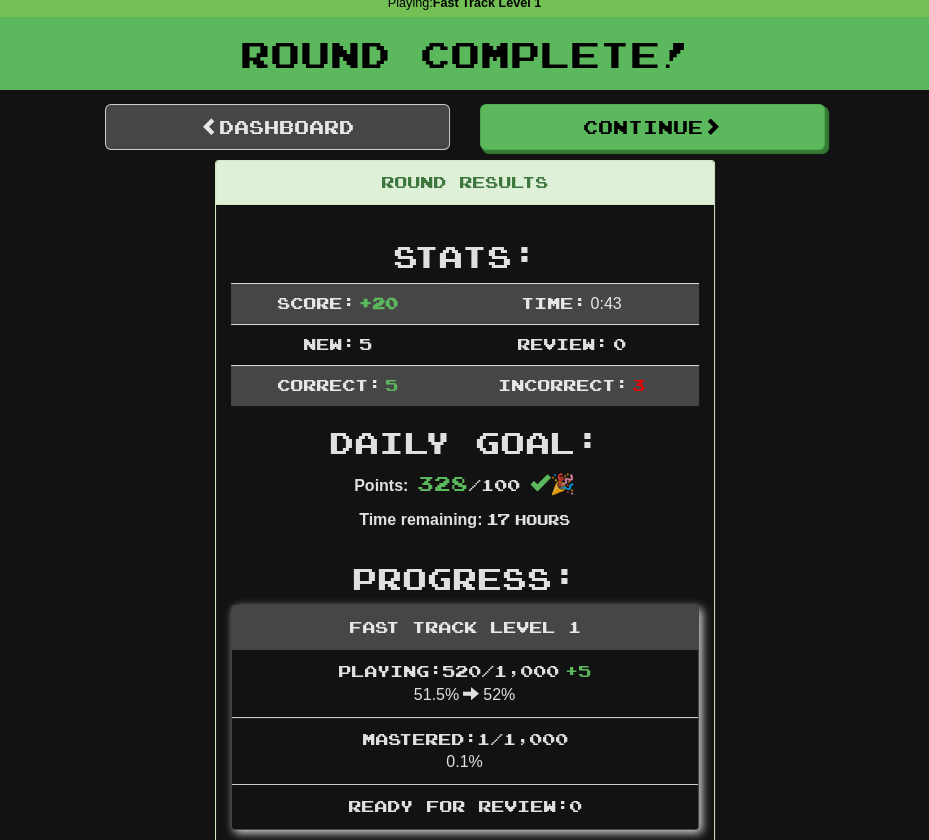 scroll, scrollTop: 0, scrollLeft: 0, axis: both 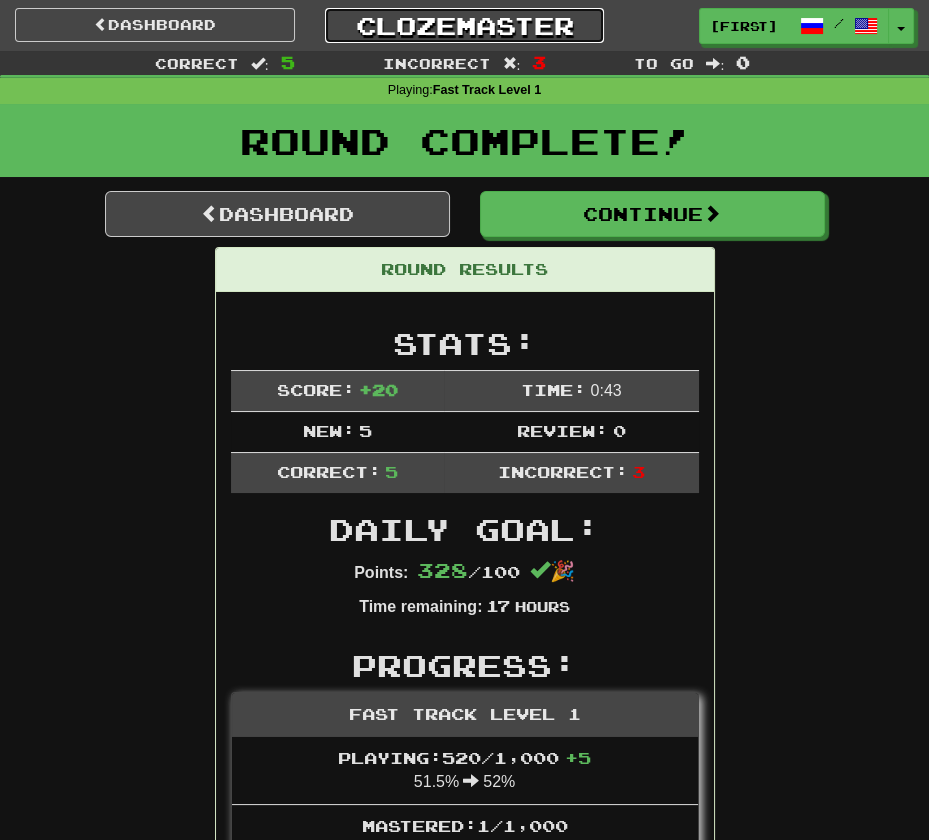 click on "Clozemaster" at bounding box center [465, 25] 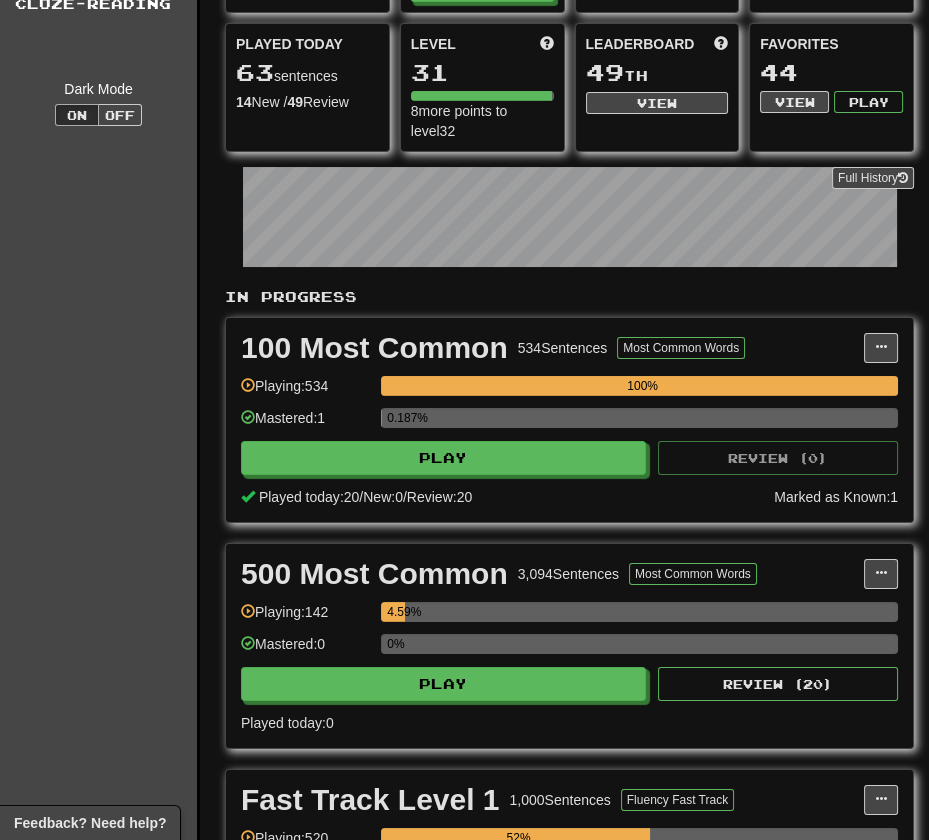 scroll, scrollTop: 0, scrollLeft: 0, axis: both 